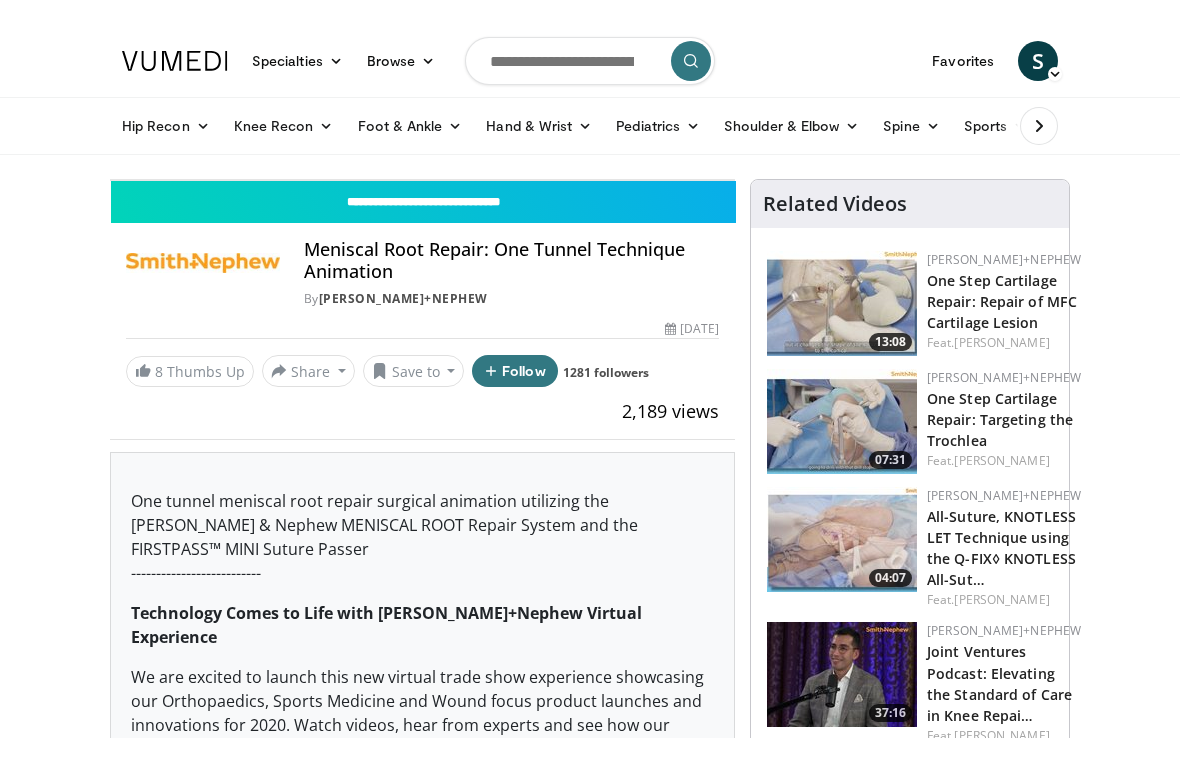 scroll, scrollTop: 24, scrollLeft: 0, axis: vertical 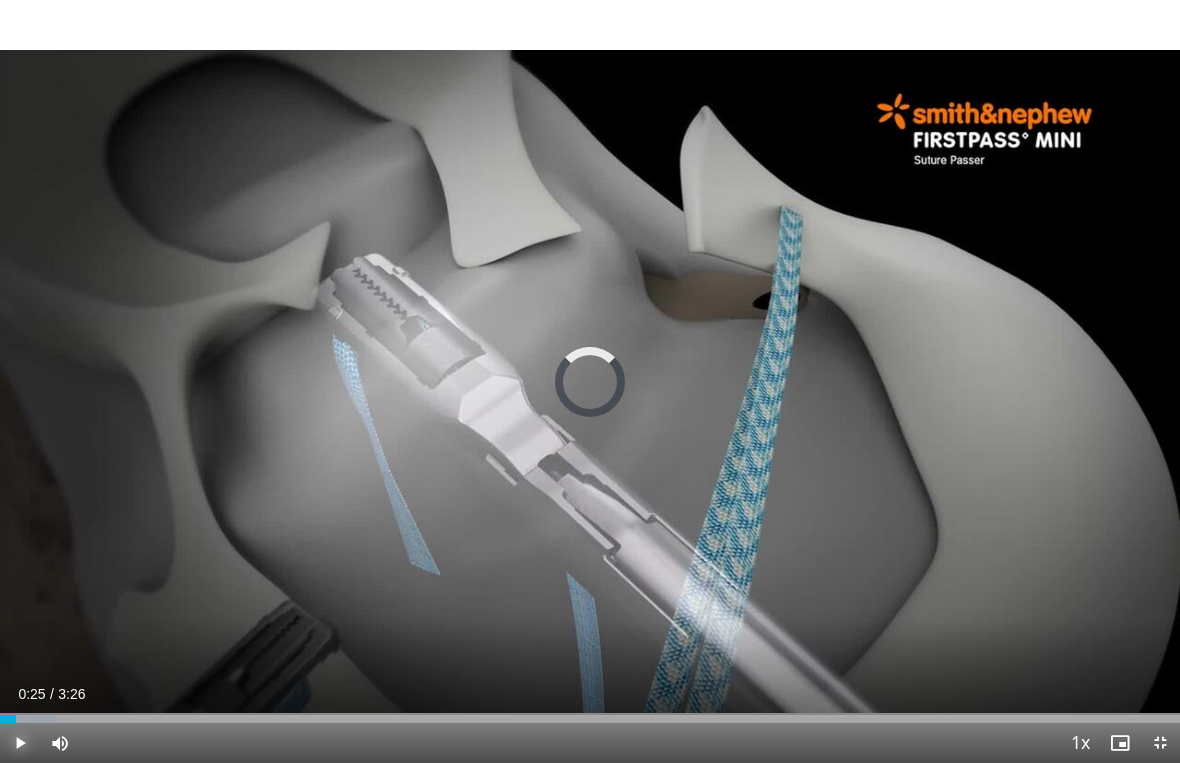 click on "Loaded :  4.86%" at bounding box center [590, 719] 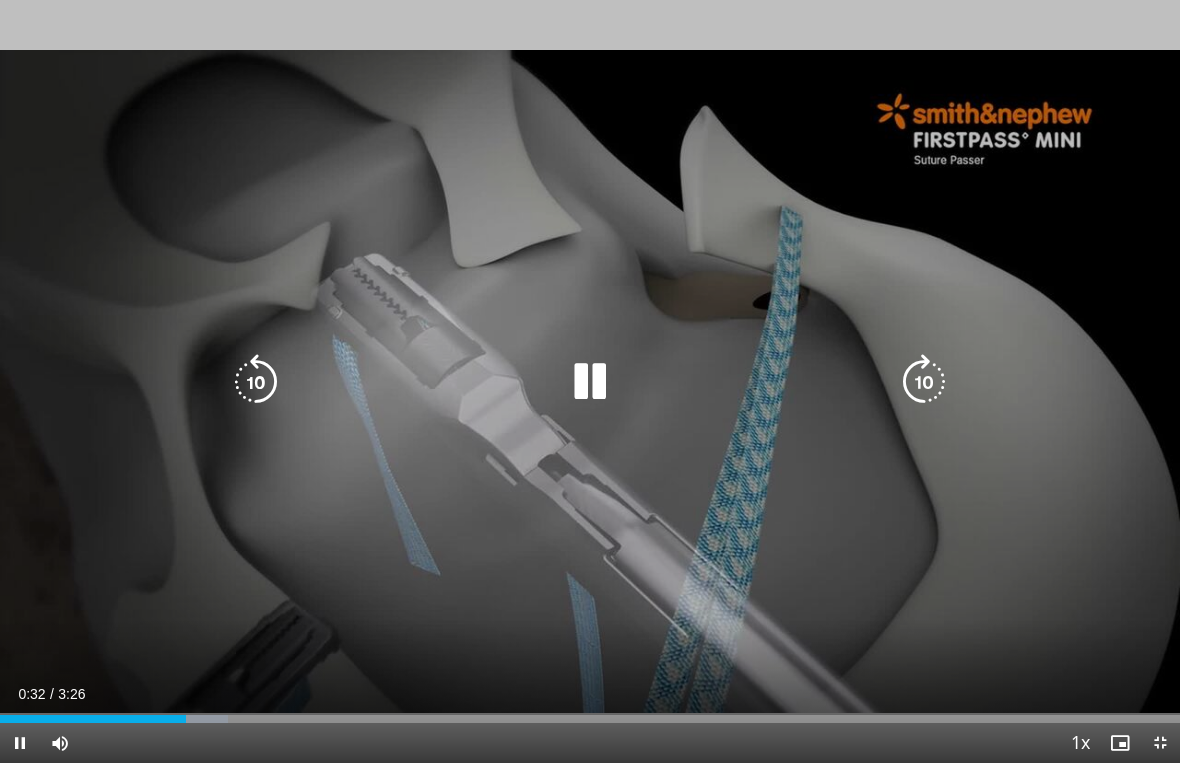 click at bounding box center [590, 382] 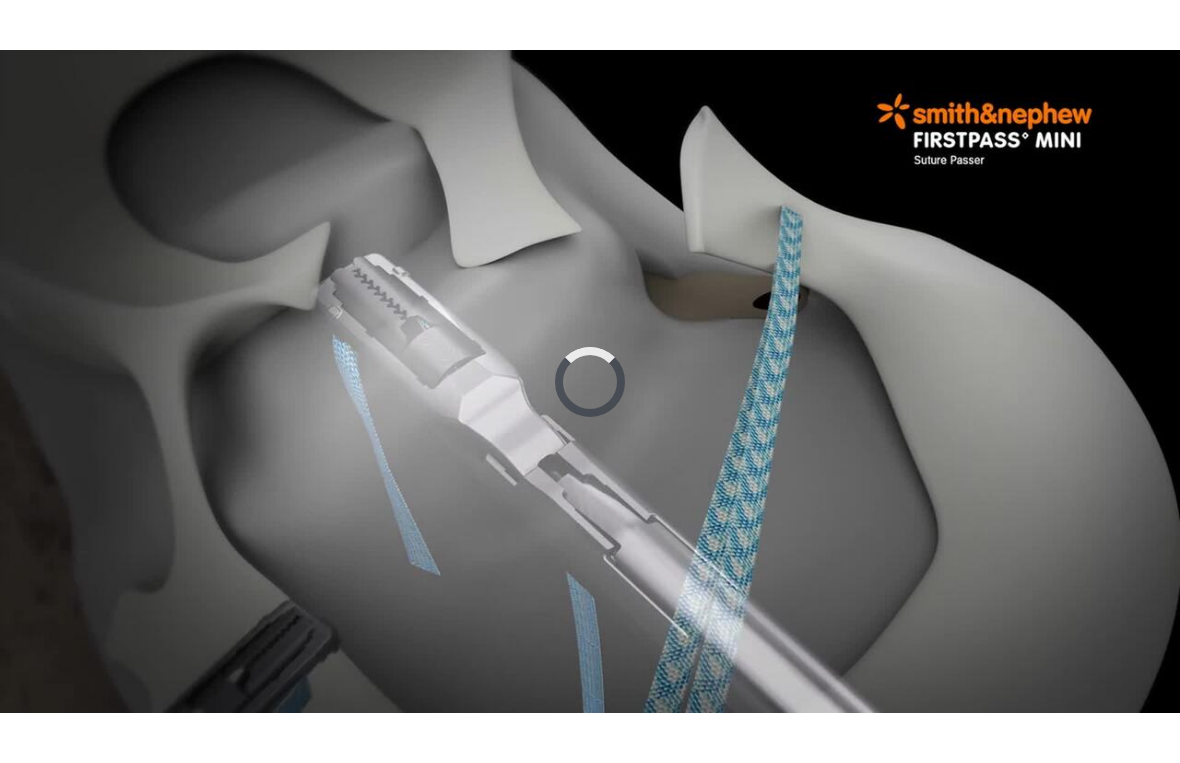 click on "Specialties
Adult & Family Medicine
Allergy, [MEDICAL_DATA], Immunology
Anesthesiology
Cardiology
Dental
Dermatology
Endocrinology
Gastroenterology & Hepatology
[MEDICAL_DATA]
Hematology & Oncology
[MEDICAL_DATA]
Nephrology
Neurology
[GEOGRAPHIC_DATA]
Obstetrics & Gynecology
Ophthalmology
Oral Maxillofacial
Orthopaedics
Otolaryngology
Pediatrics
Plastic Surgery
[GEOGRAPHIC_DATA]
Psychiatry
Pulmonology
Radiation Oncology
[MEDICAL_DATA]
Rheumatology
Urology
Videos" at bounding box center [590, 357] 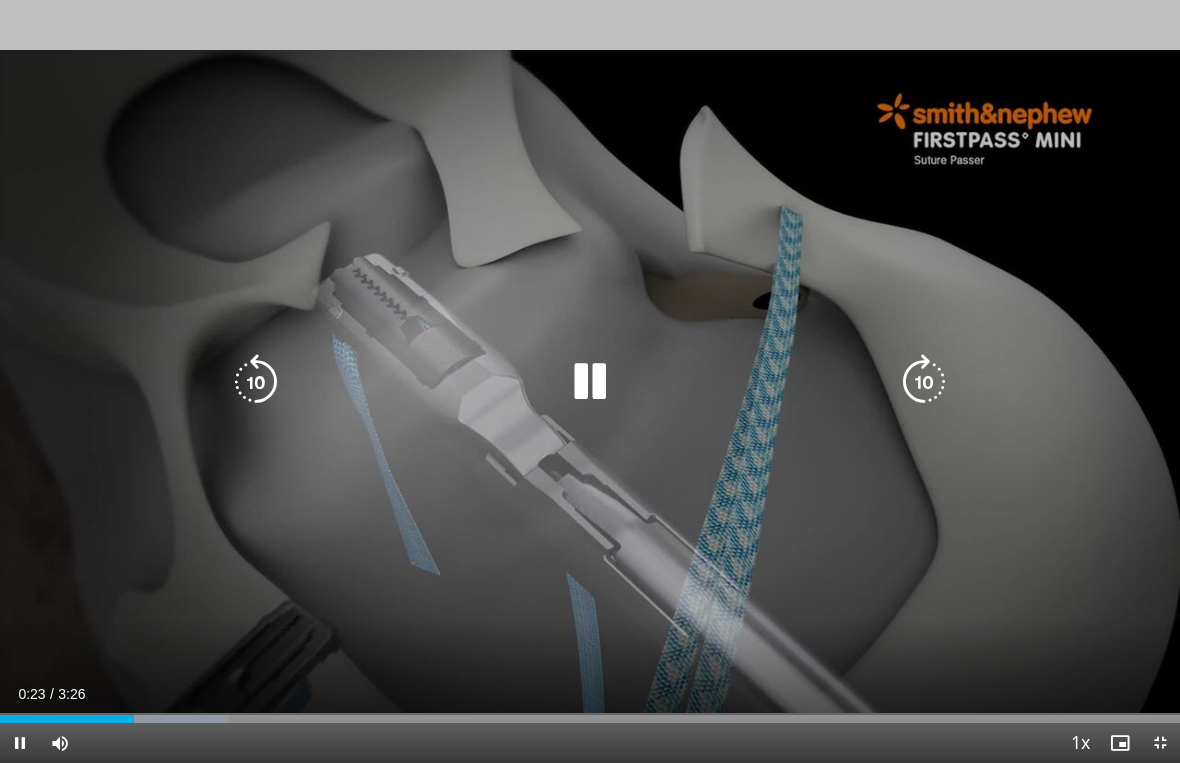 click at bounding box center (256, 382) 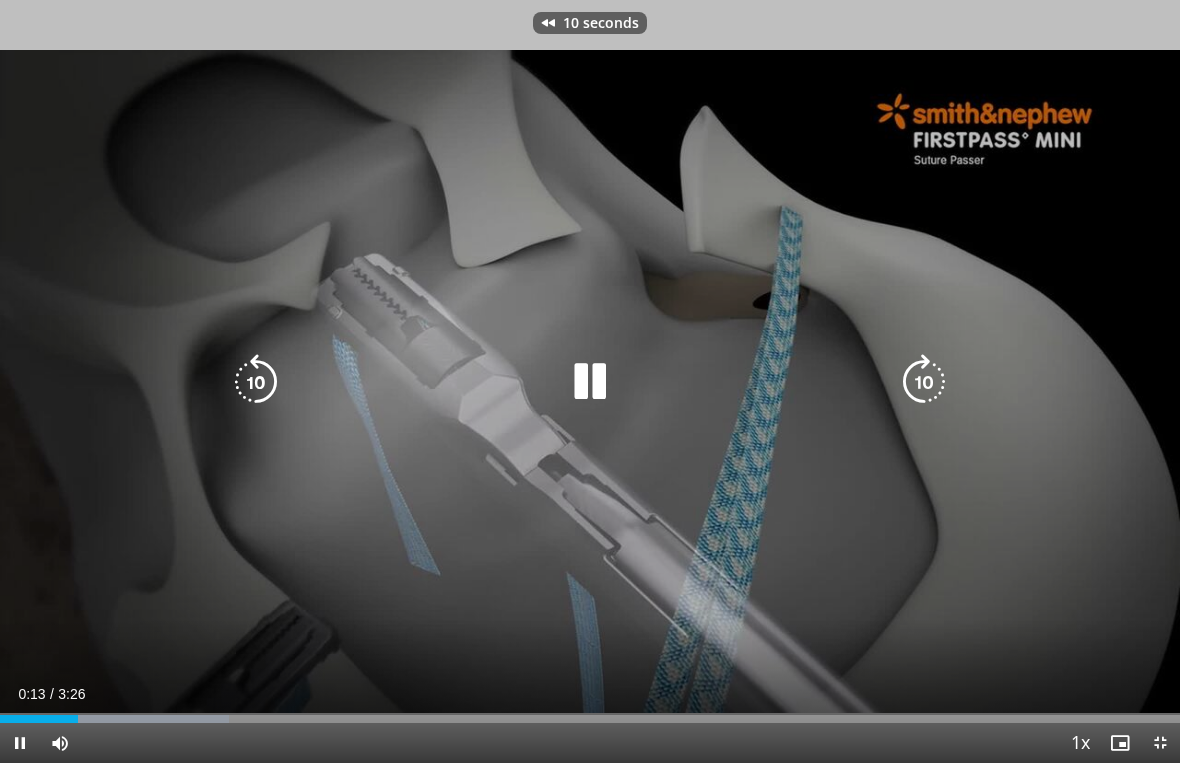 click at bounding box center (256, 382) 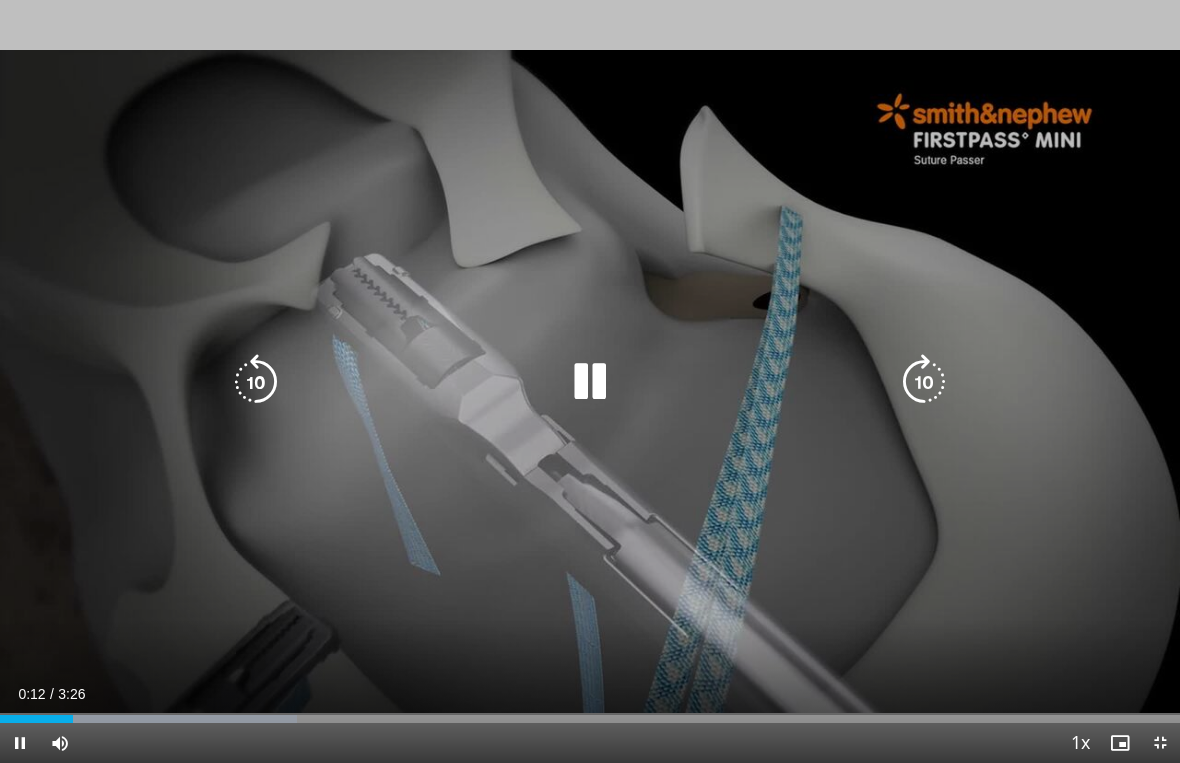 click at bounding box center [590, 382] 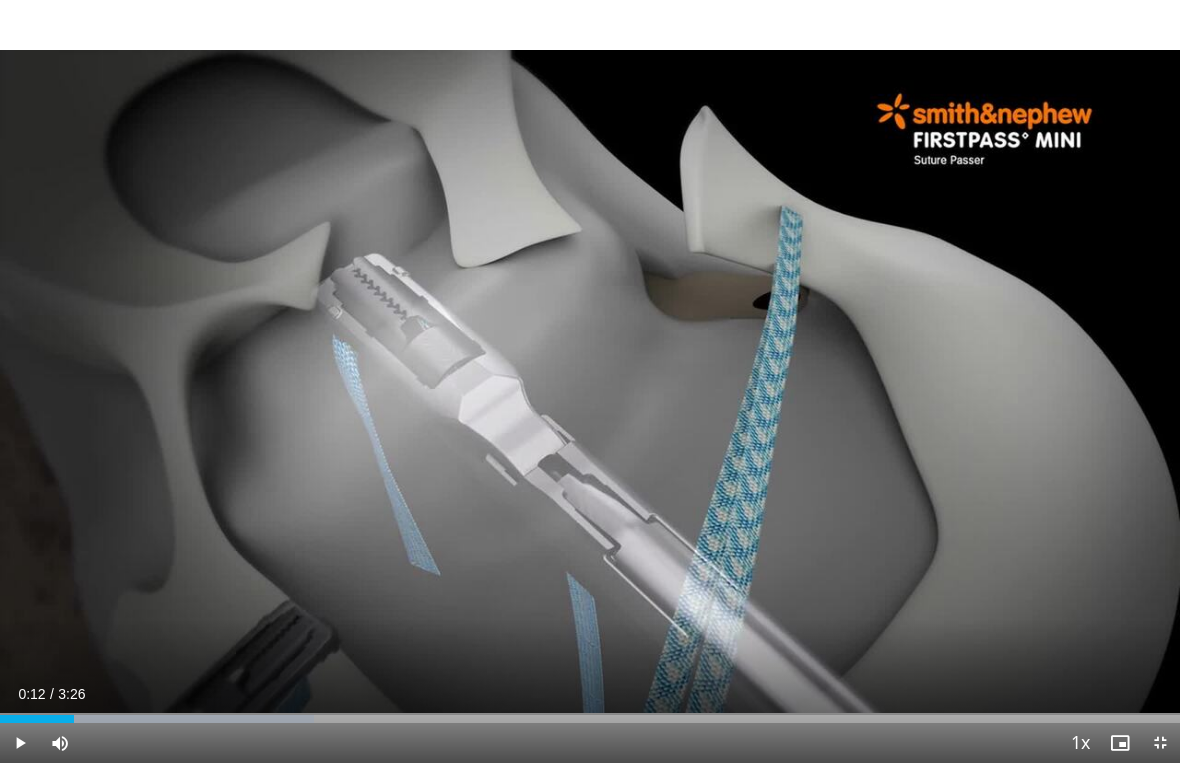 click on "20 seconds
Tap to unmute" at bounding box center (590, 381) 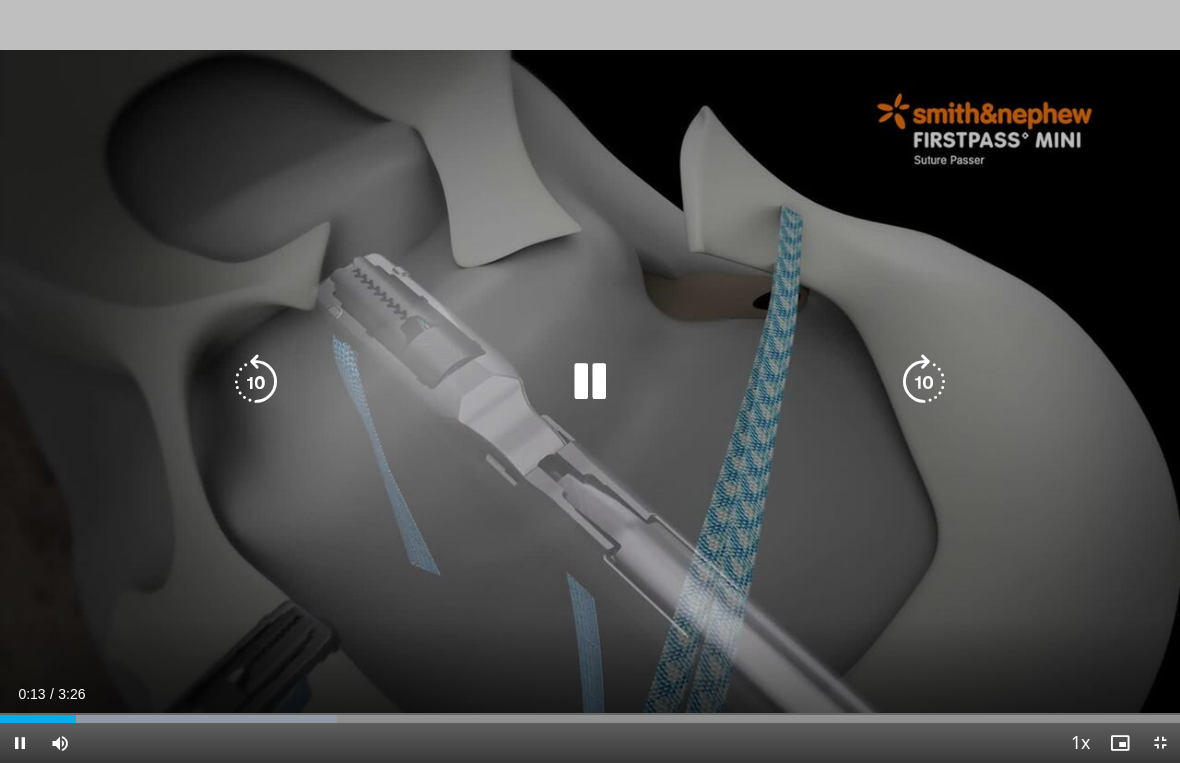 click at bounding box center (590, 382) 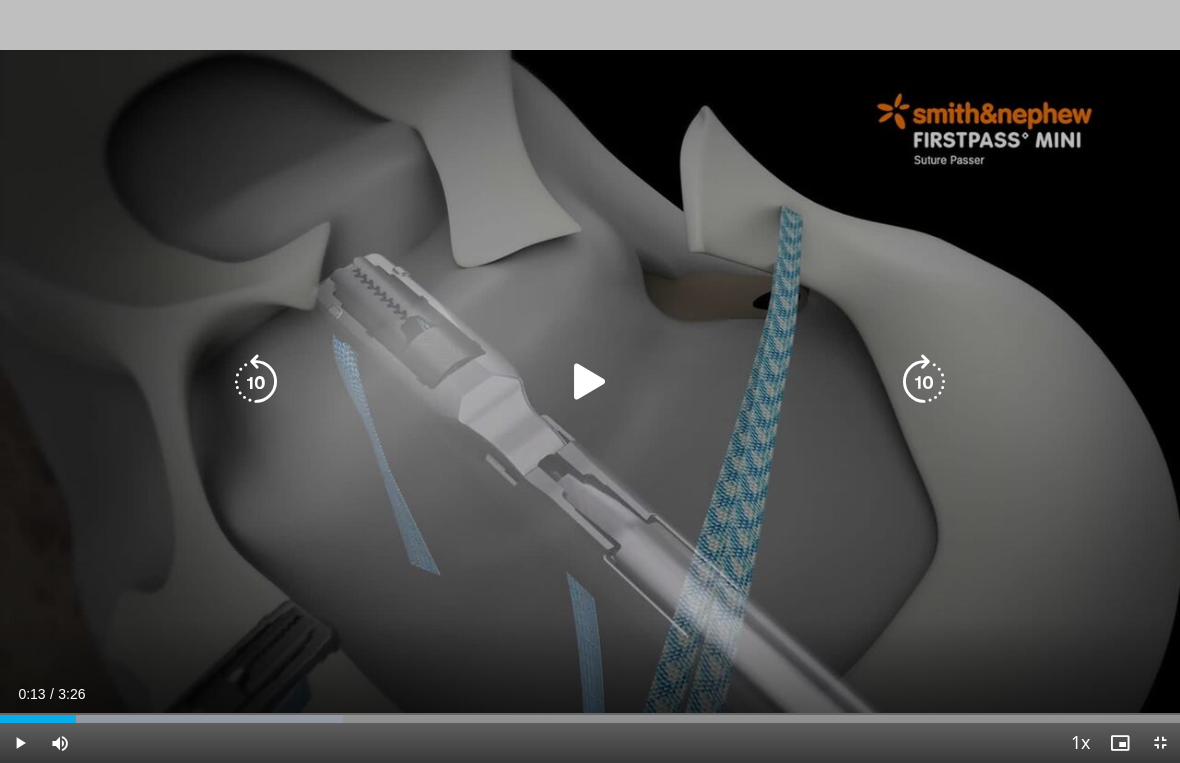 click at bounding box center [590, 382] 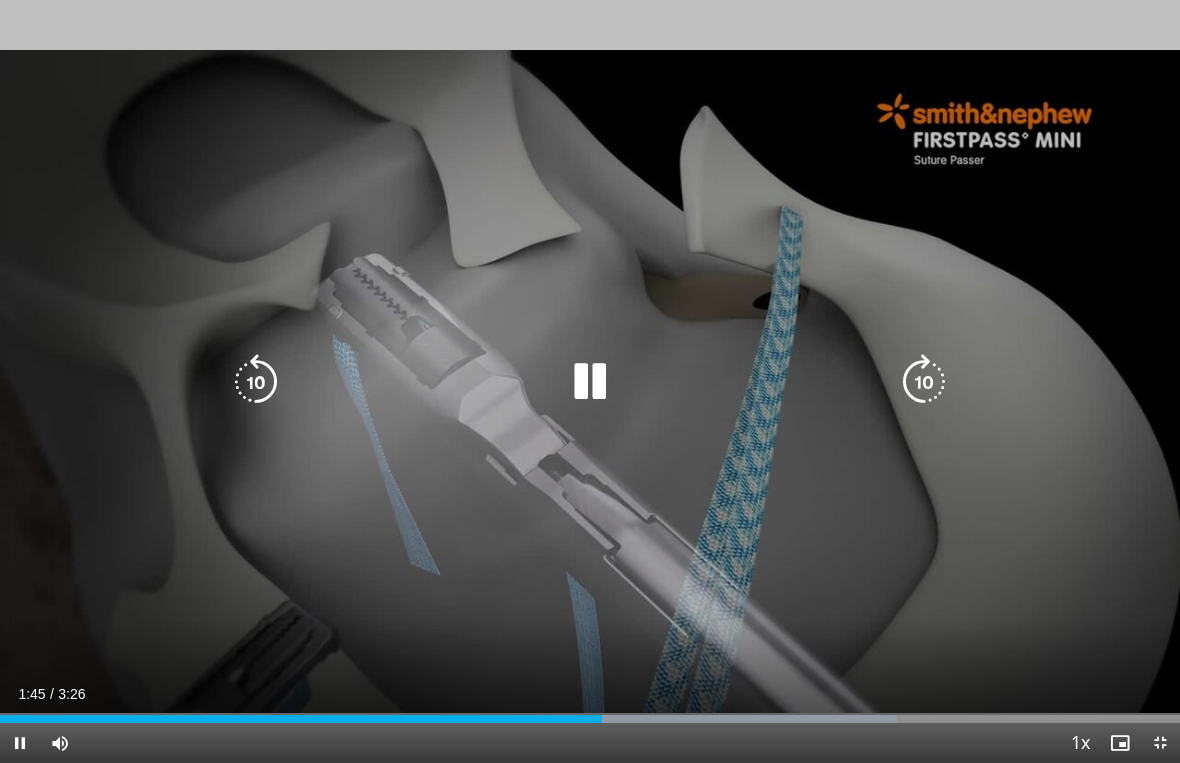click at bounding box center (590, 382) 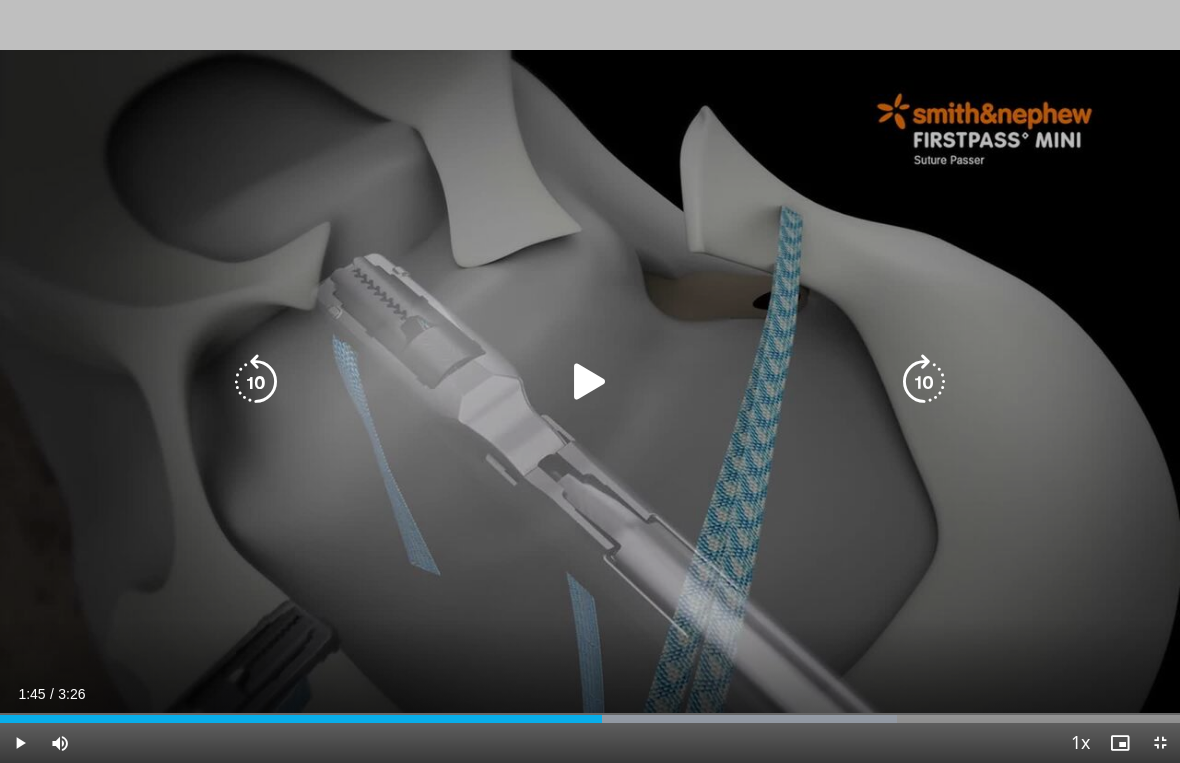 click on "20 seconds
Tap to unmute" at bounding box center [590, 381] 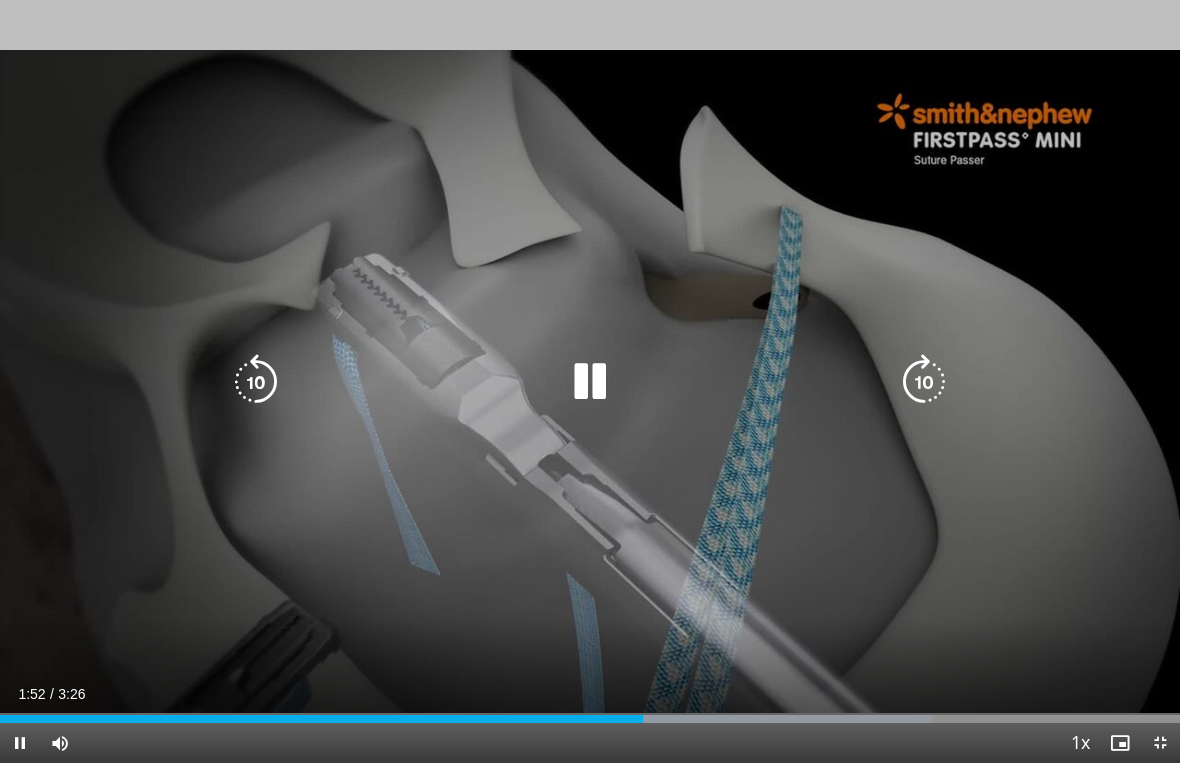 click at bounding box center (256, 382) 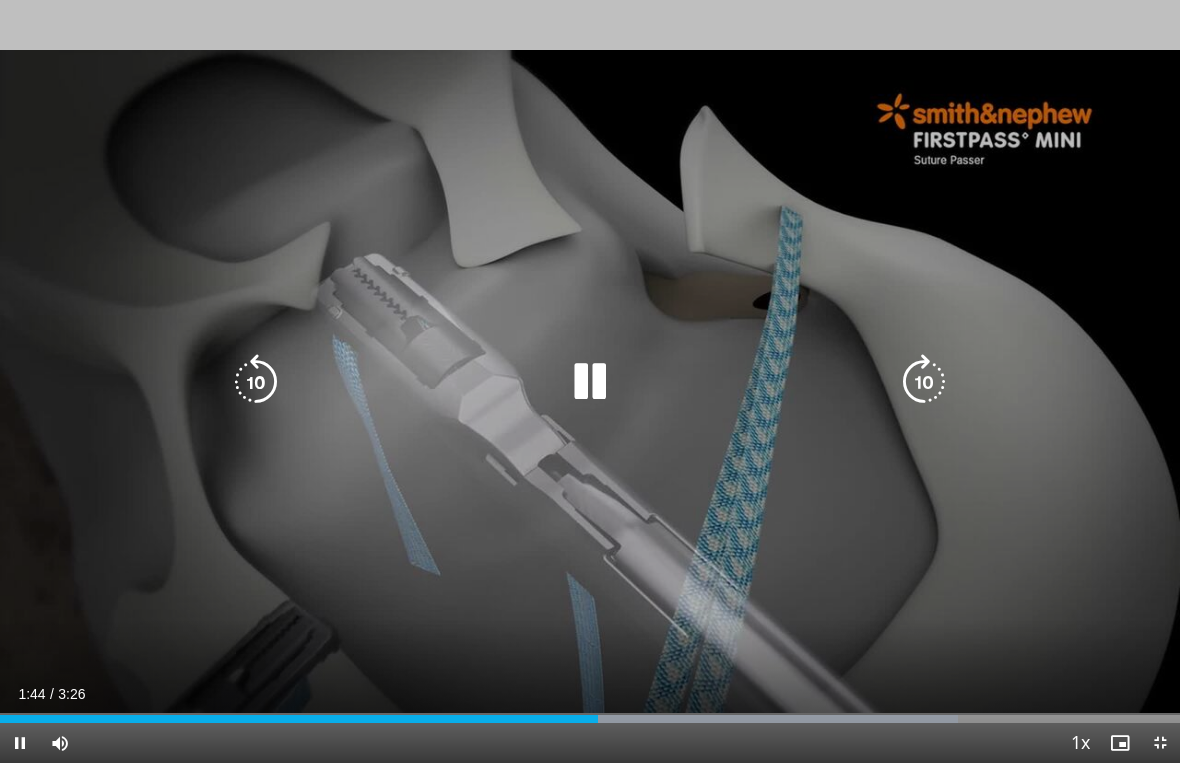 click at bounding box center (256, 382) 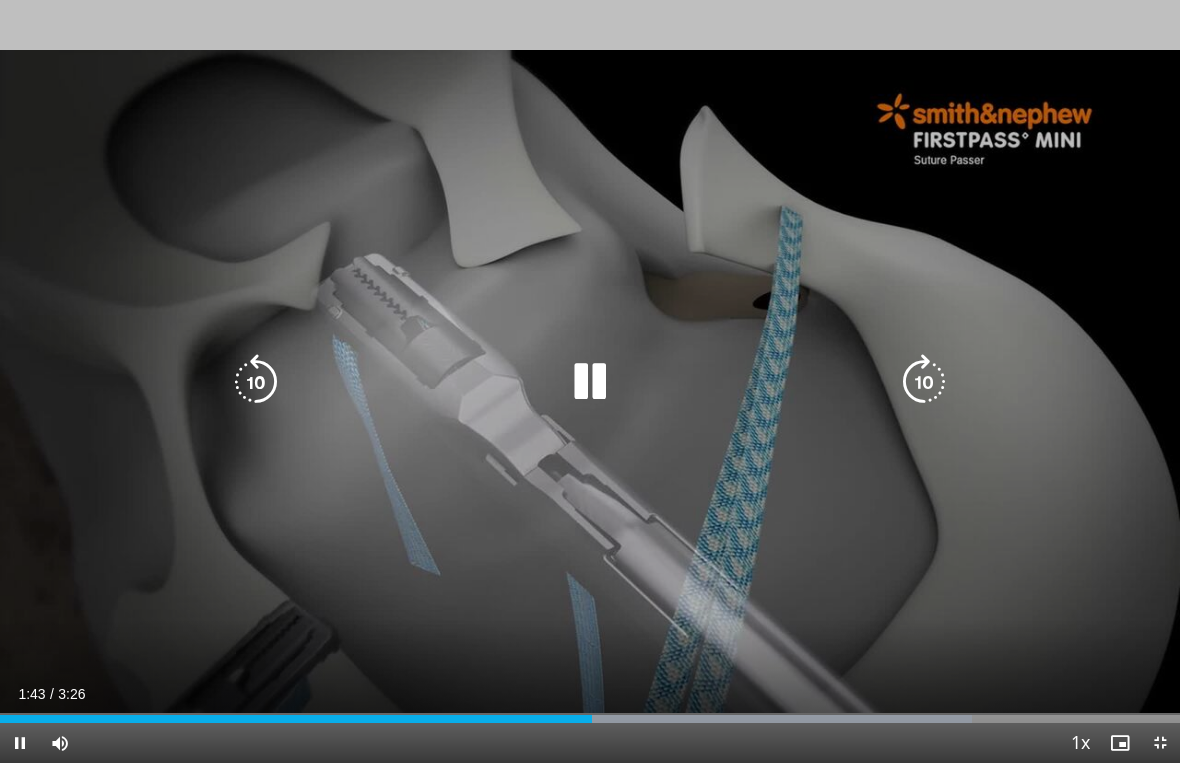 click at bounding box center (590, 382) 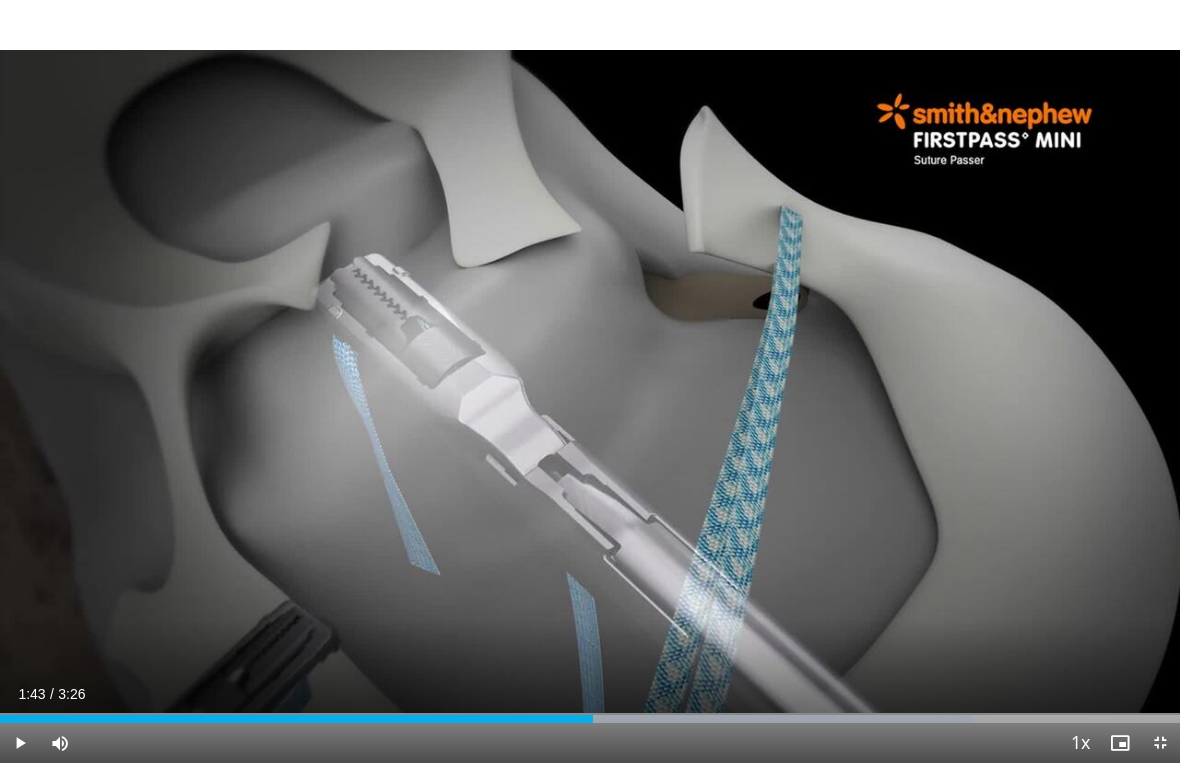 click on "10 seconds
Tap to unmute" at bounding box center (590, 381) 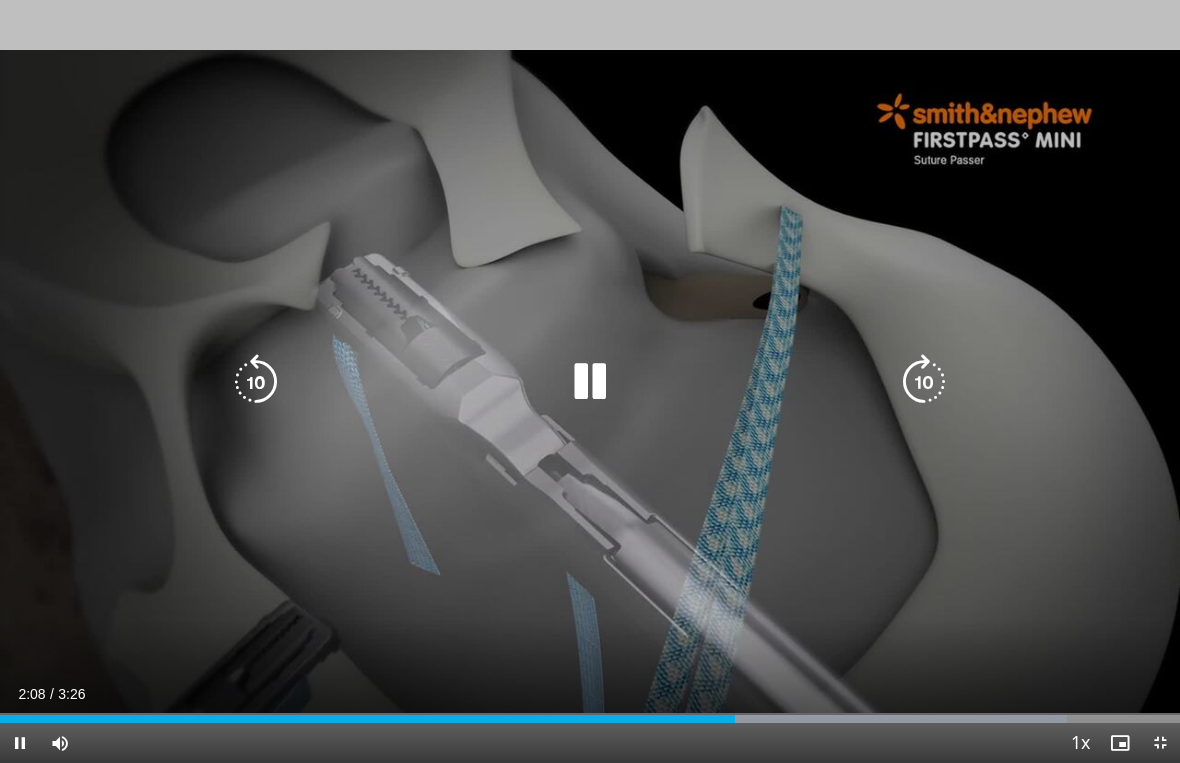 click at bounding box center [590, 382] 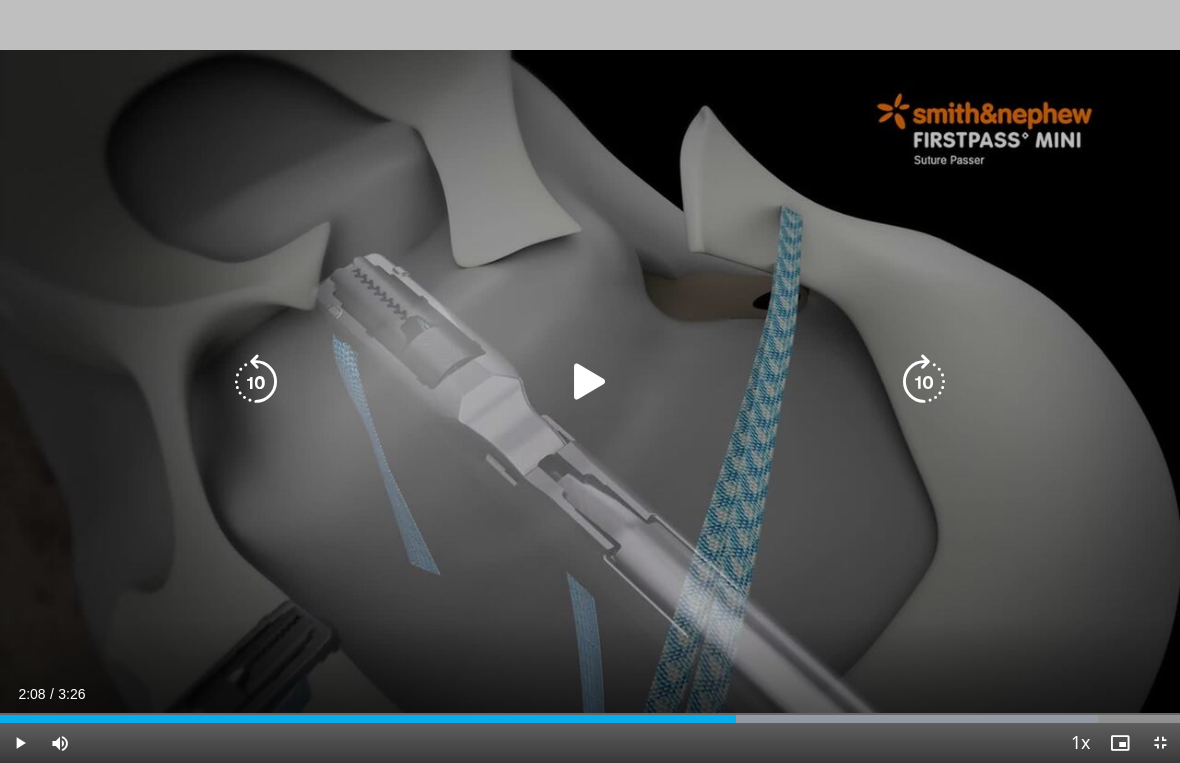 click at bounding box center (590, 382) 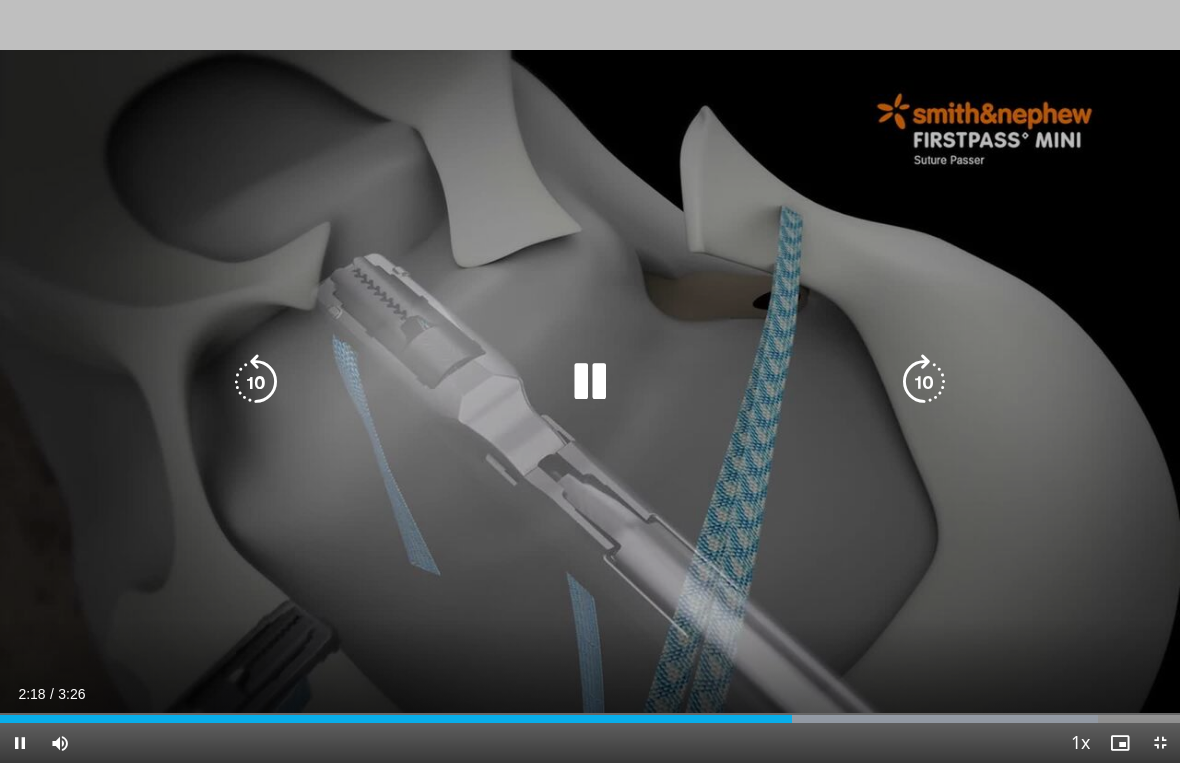 click at bounding box center [590, 382] 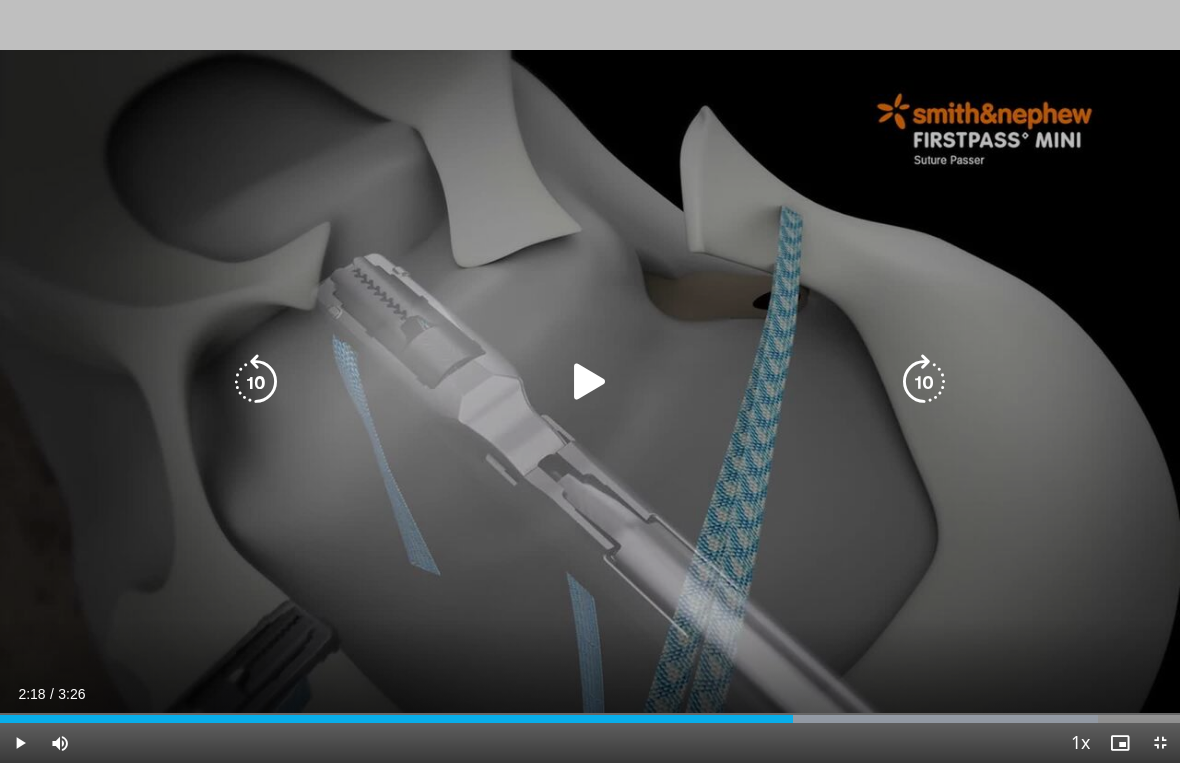 click at bounding box center (590, 382) 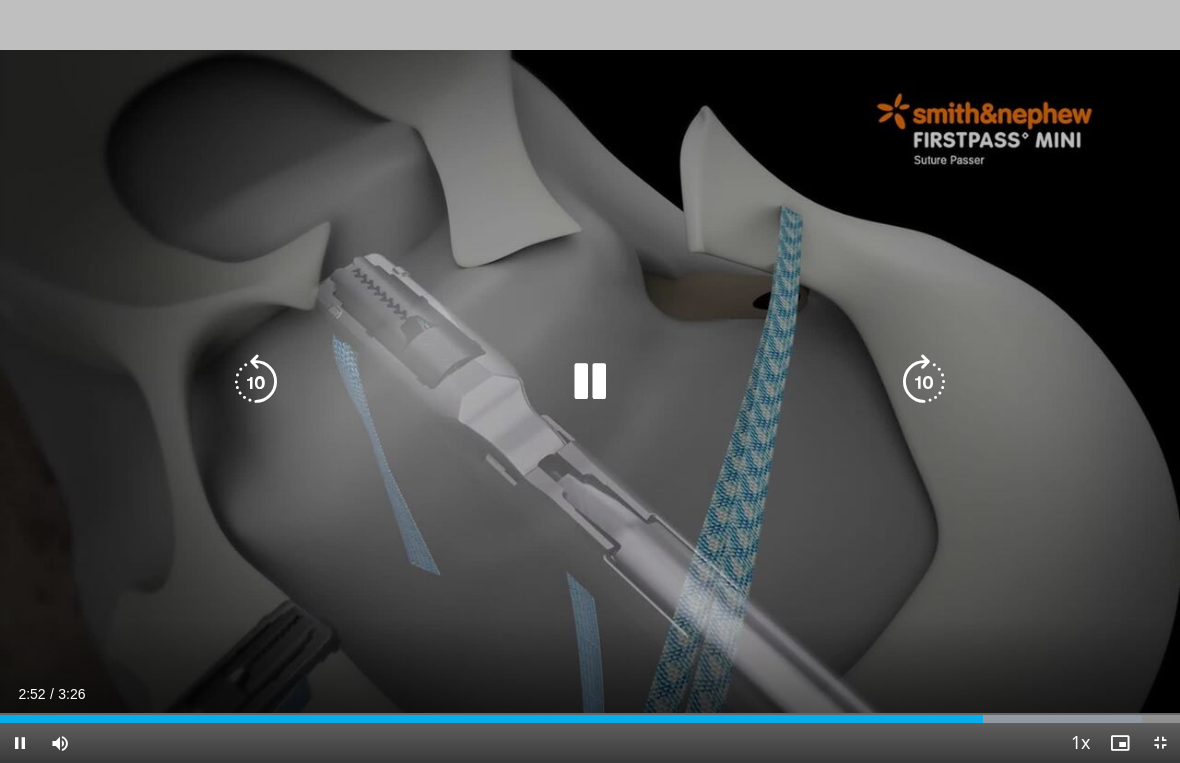 click at bounding box center (590, 382) 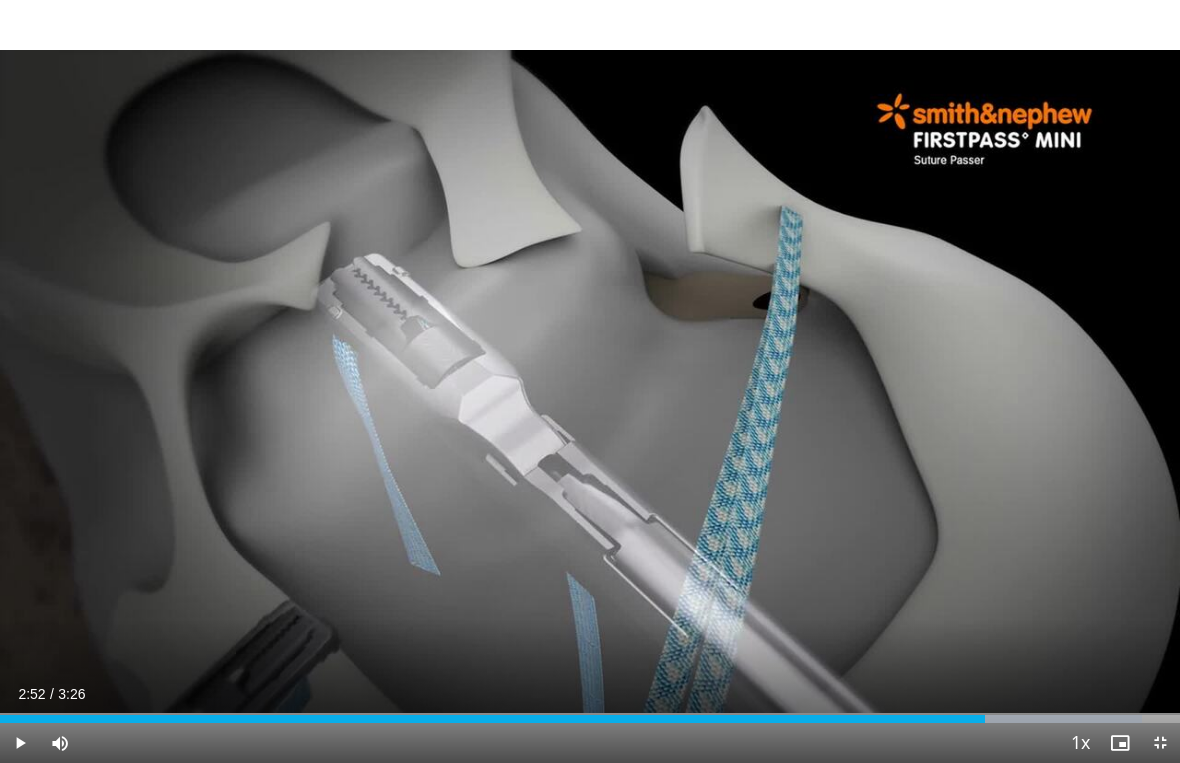 click on "10 seconds
Tap to unmute" at bounding box center [590, 381] 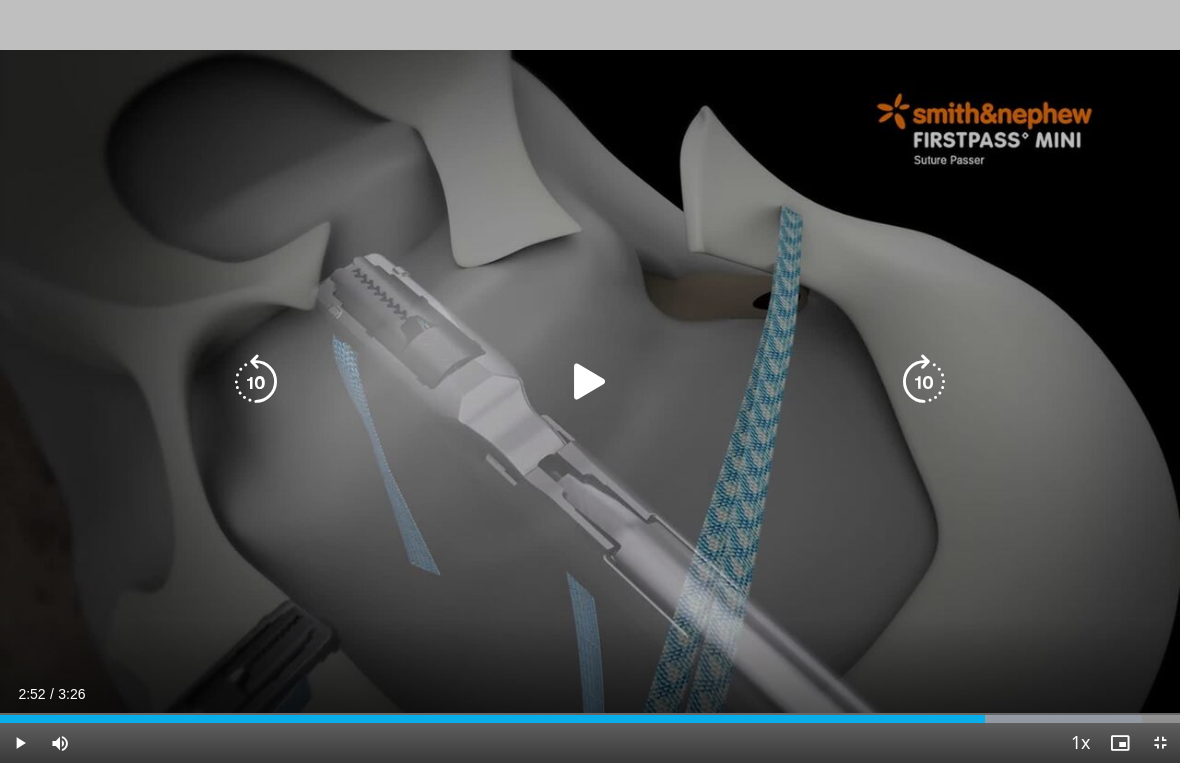 click on "10 seconds
Tap to unmute" at bounding box center [590, 381] 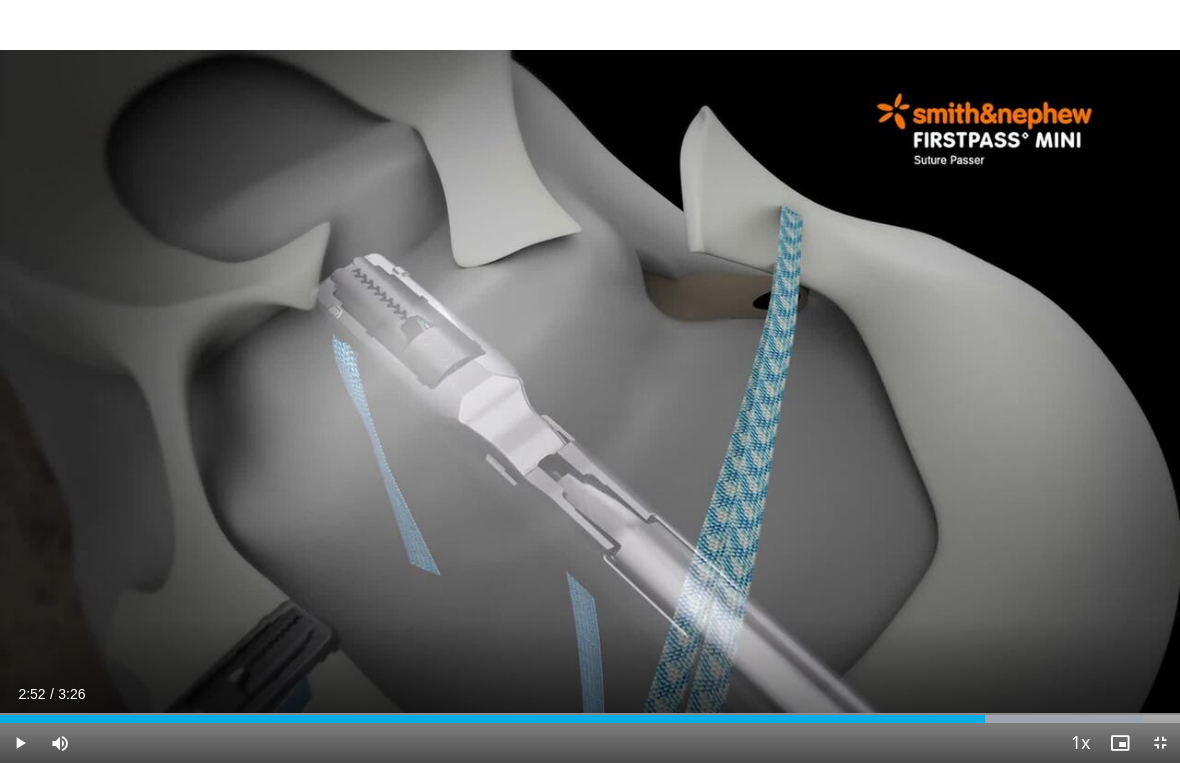click on "10 seconds
Tap to unmute" at bounding box center (590, 381) 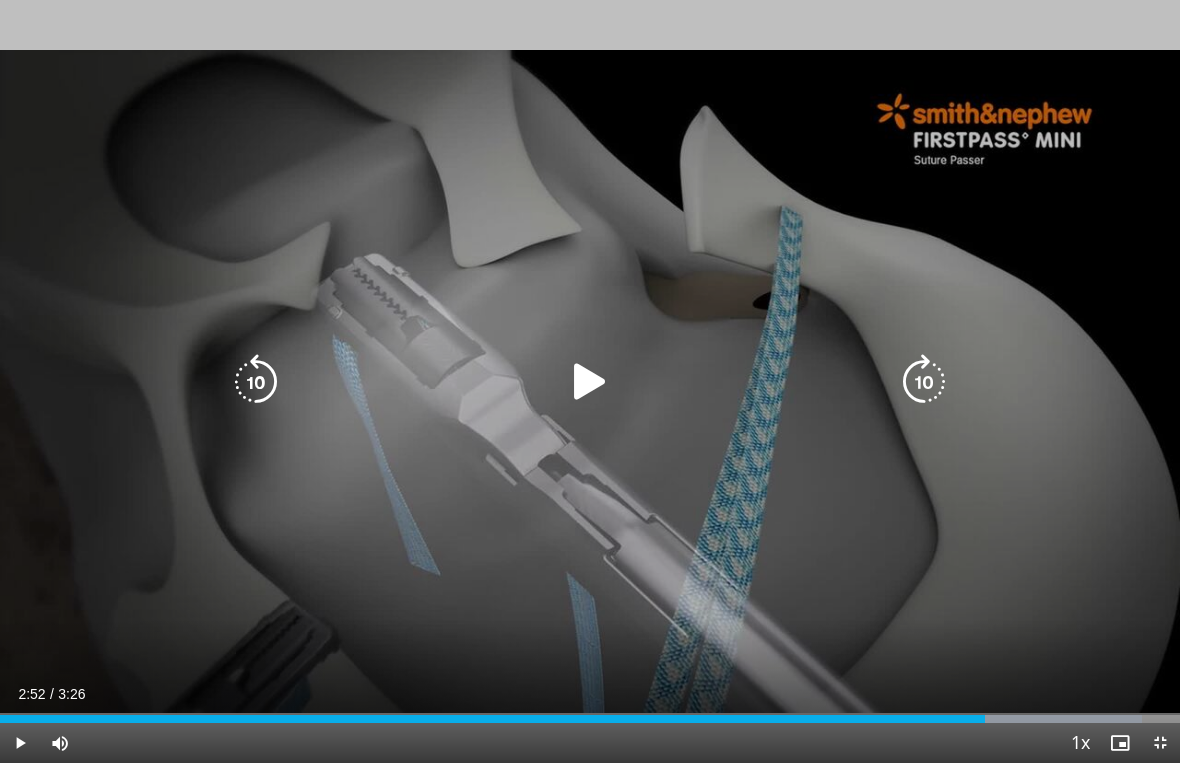 click at bounding box center [256, 382] 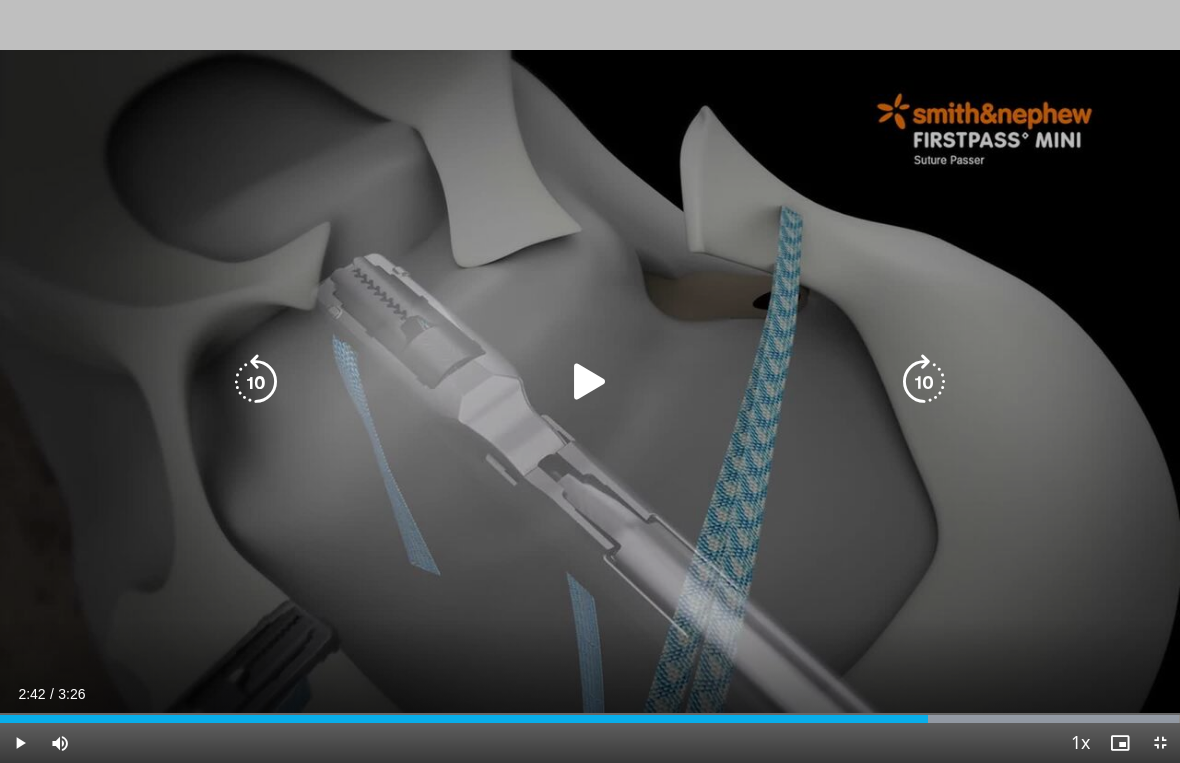 click at bounding box center (590, 382) 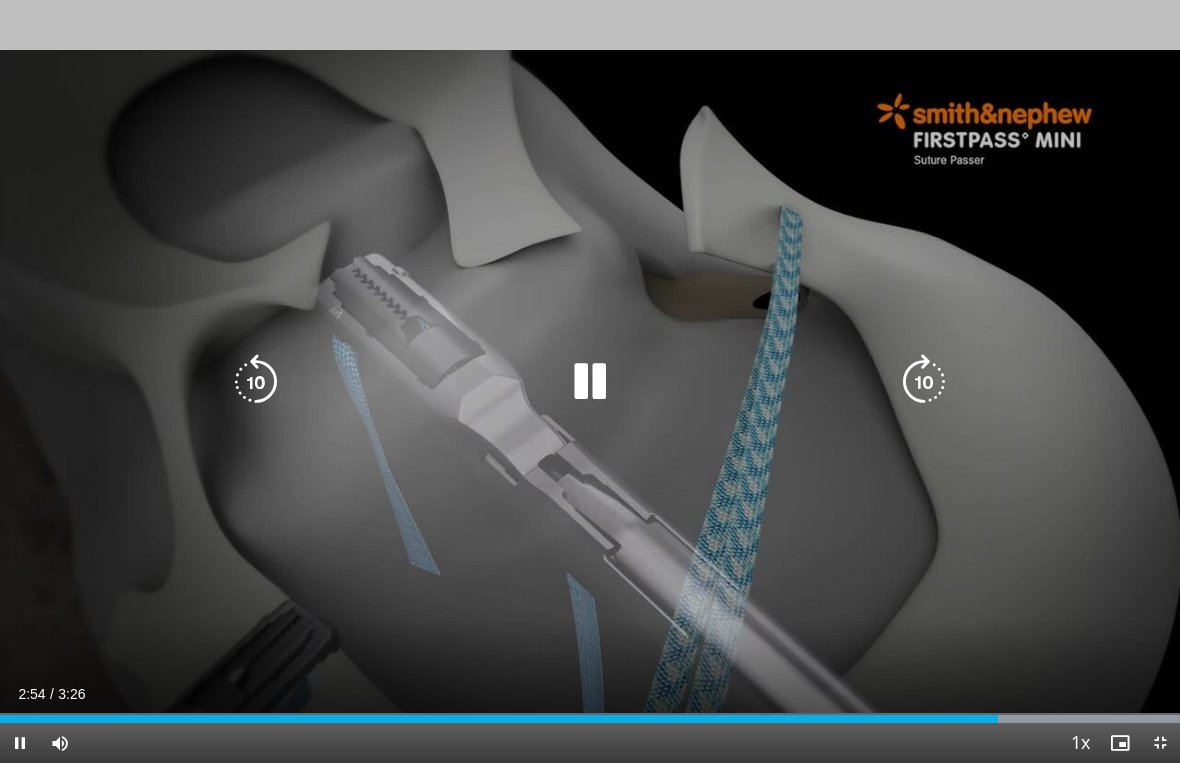 click at bounding box center [590, 382] 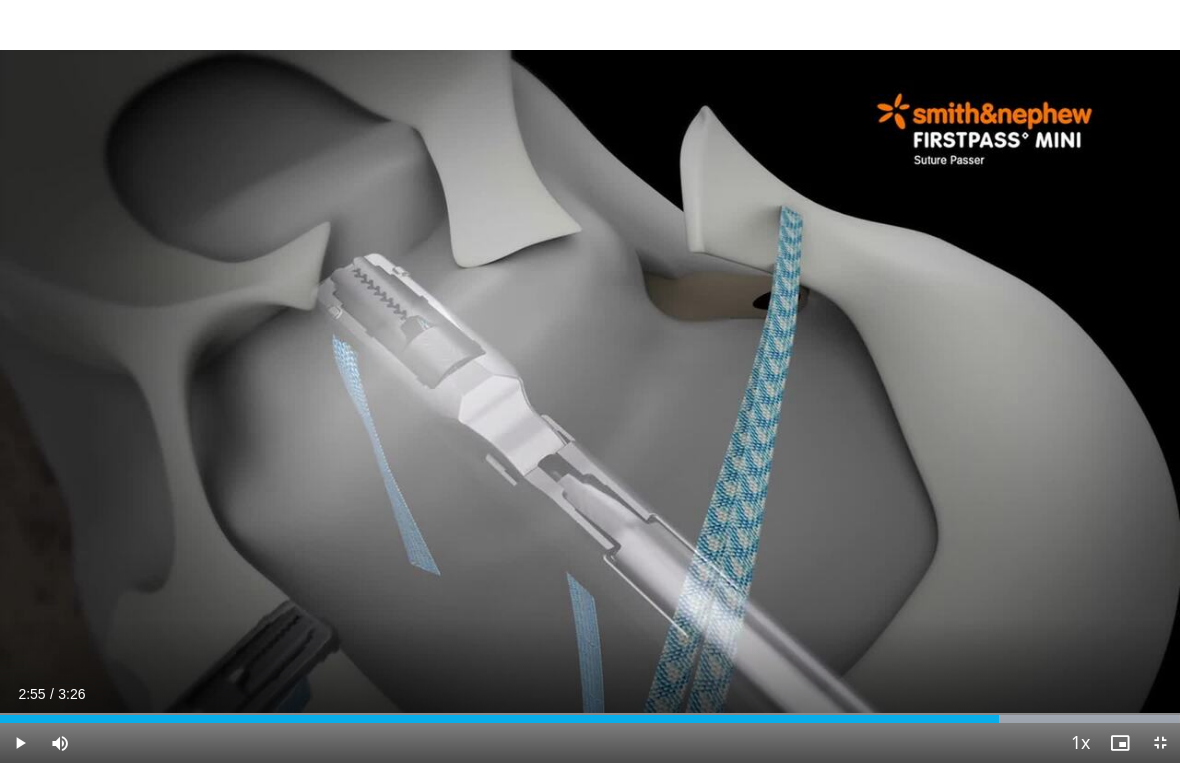 click on "10 seconds
Tap to unmute" at bounding box center [590, 381] 